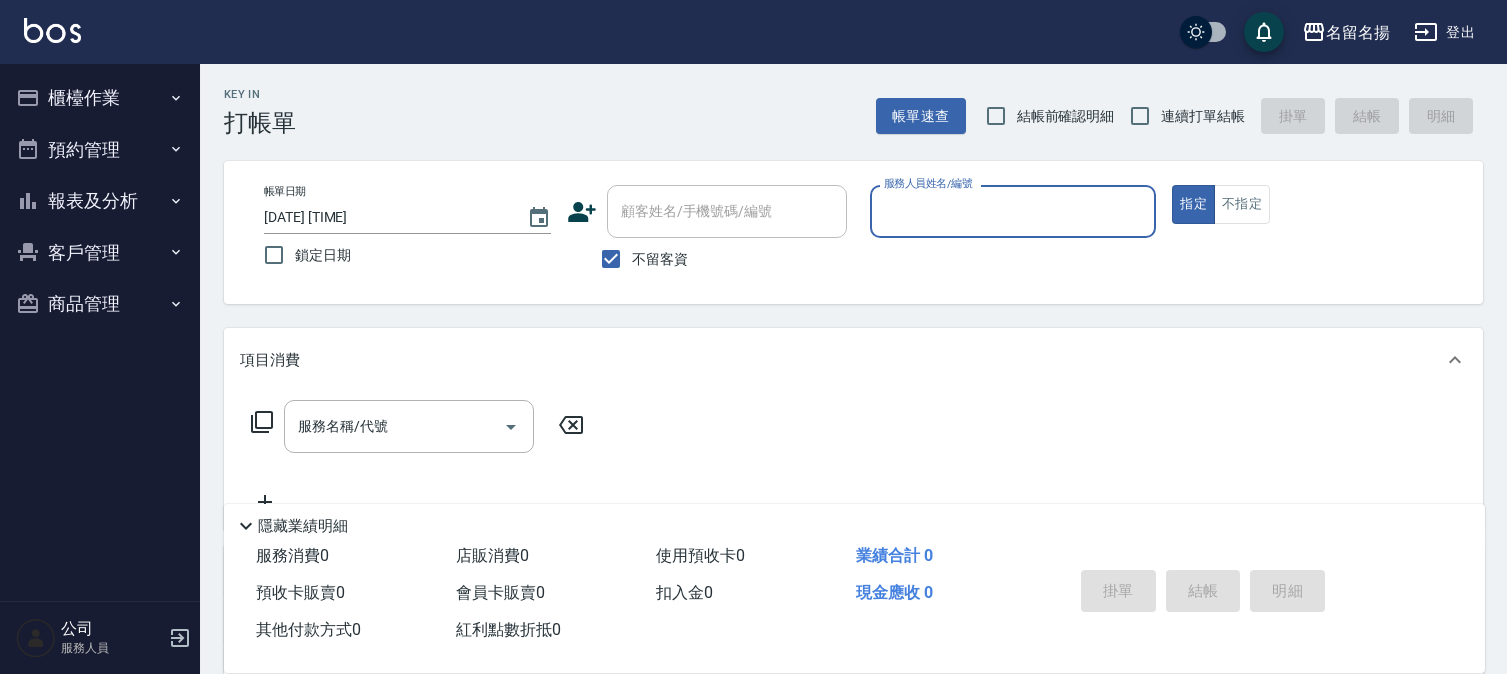 scroll, scrollTop: 0, scrollLeft: 0, axis: both 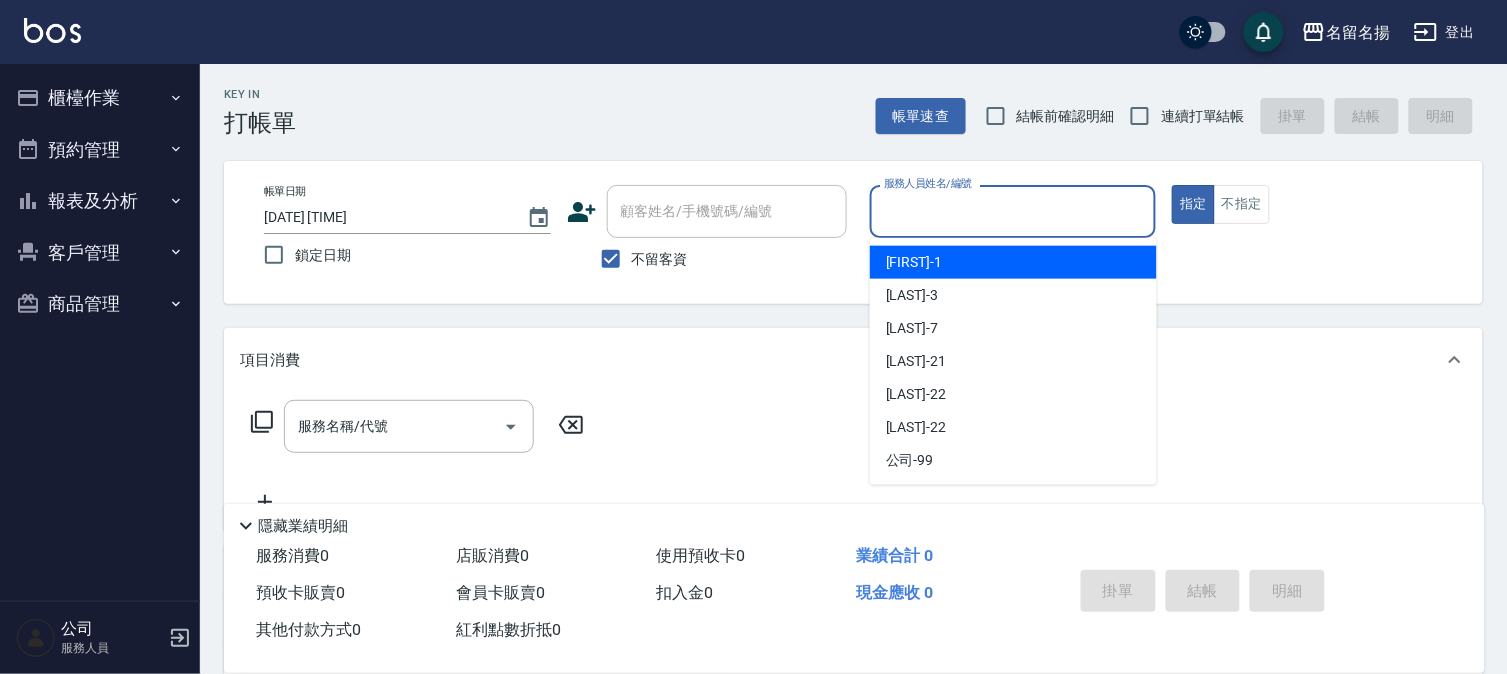 click on "服務人員姓名/編號" at bounding box center [1013, 211] 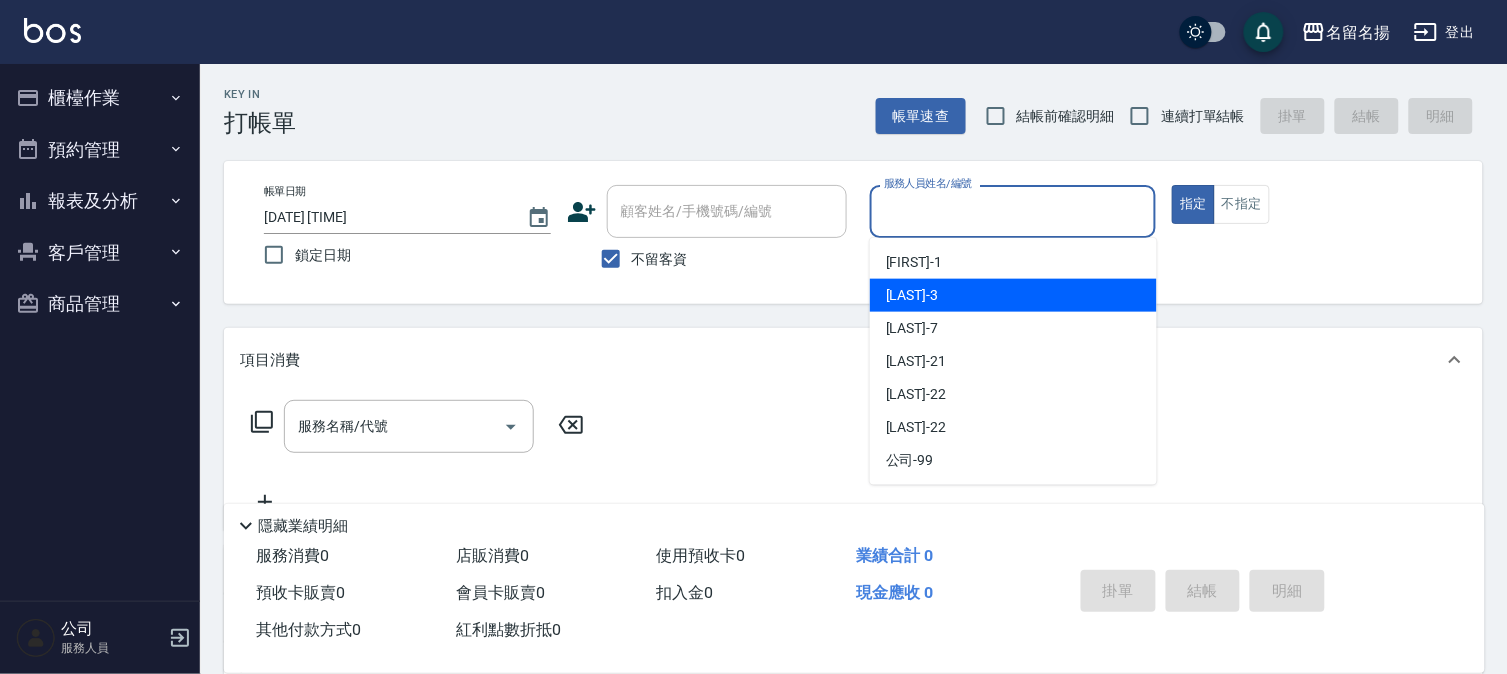 click on "[LAST] -[NUMBER]" at bounding box center [1013, 295] 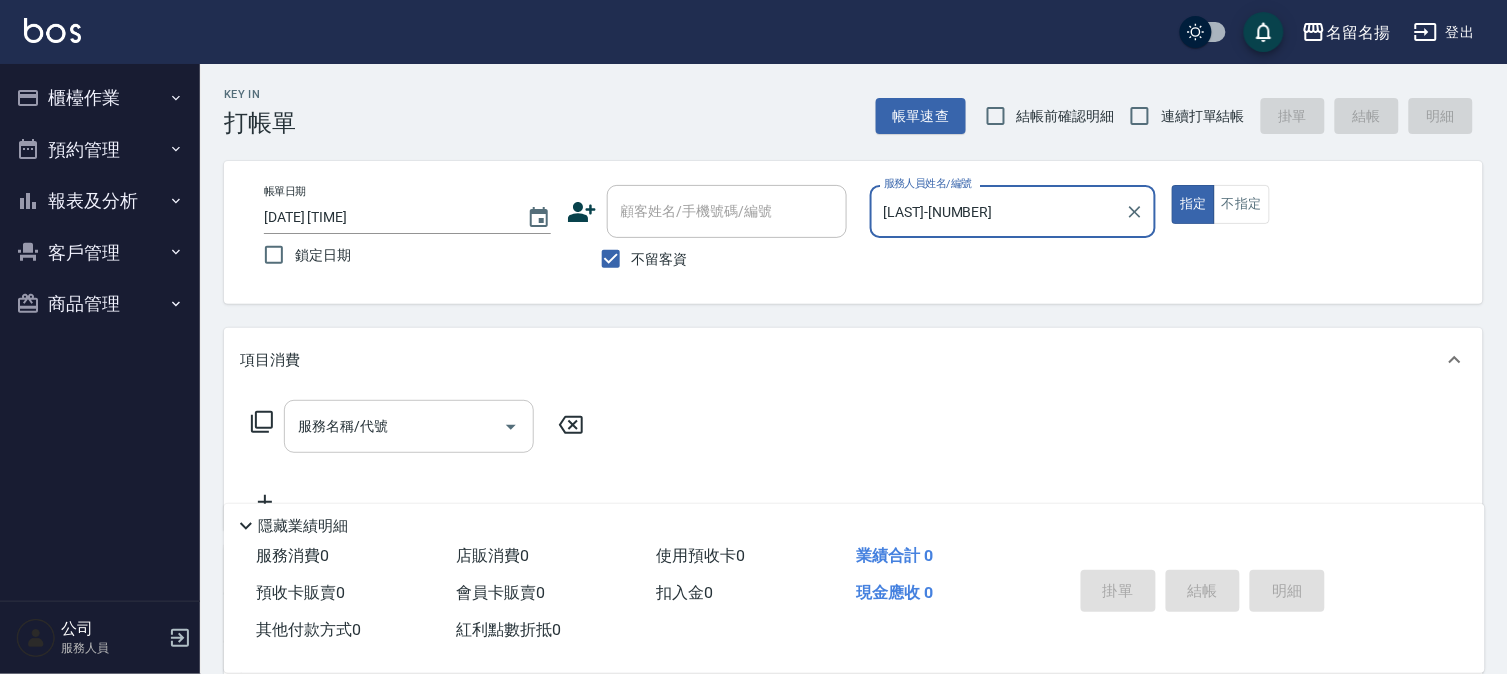 drag, startPoint x: 398, startPoint y: 437, endPoint x: 421, endPoint y: 444, distance: 24.04163 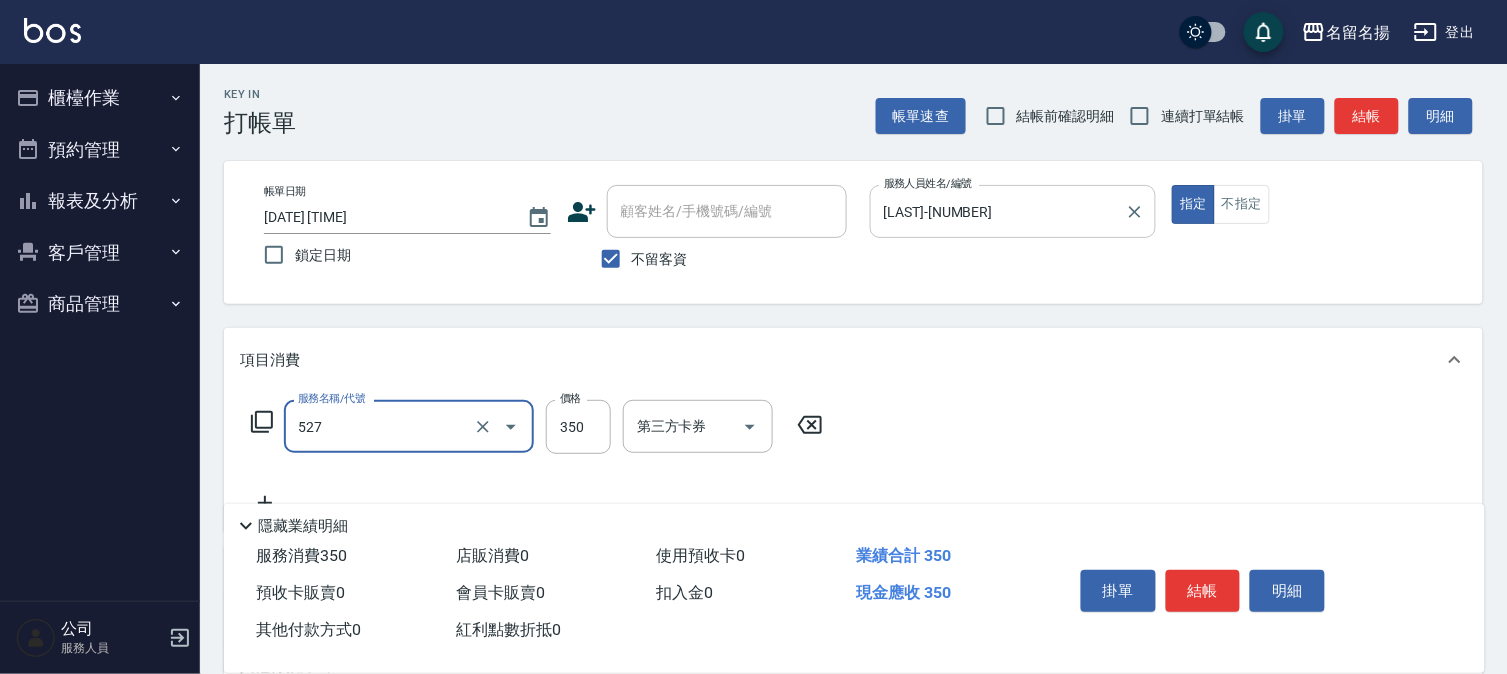 type on "頭皮養護A(527)" 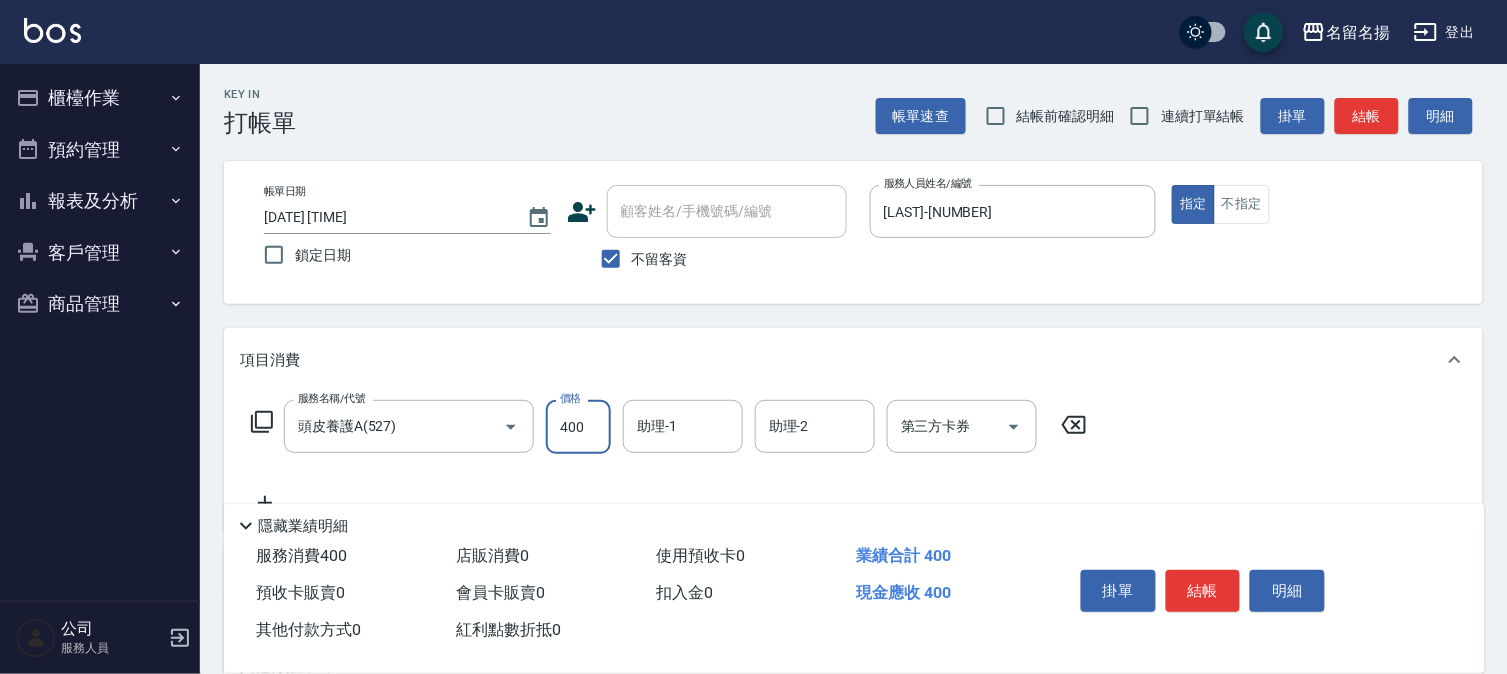 type on "400" 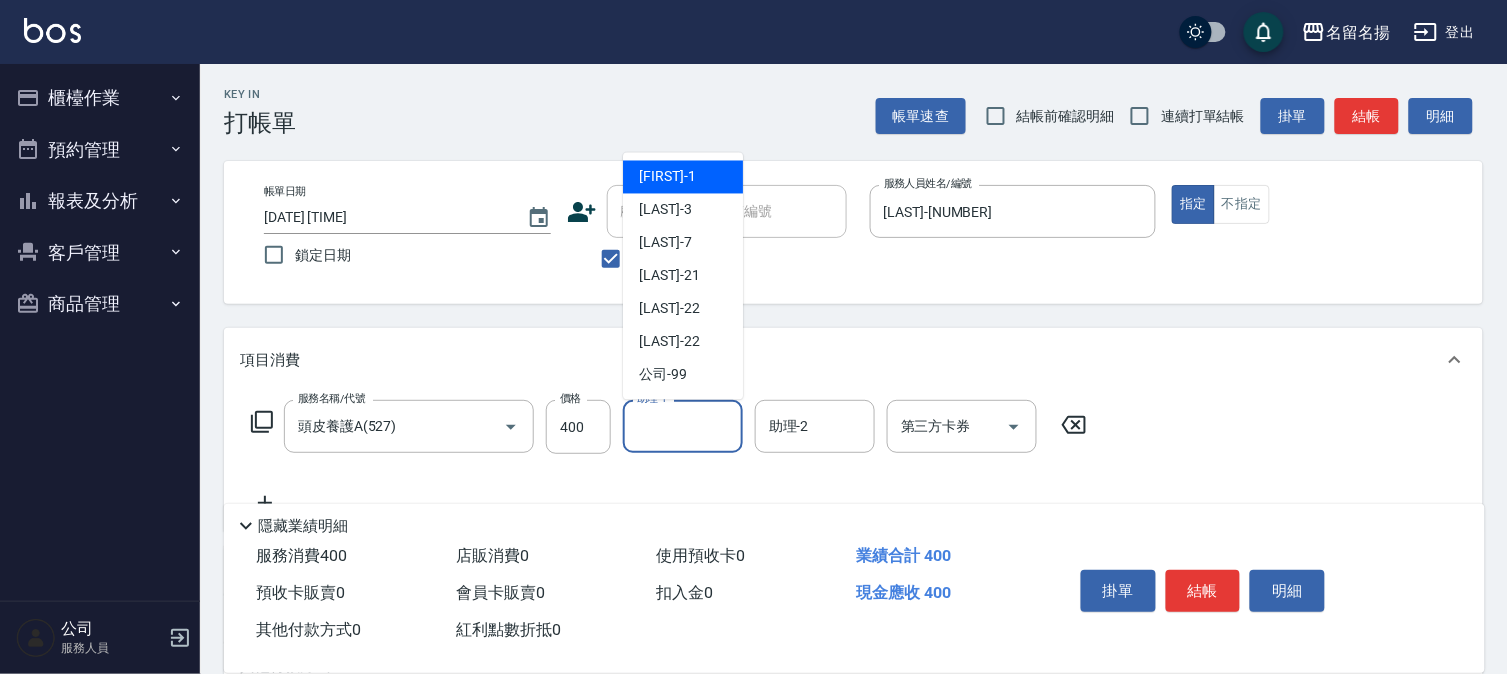 drag, startPoint x: 698, startPoint y: 427, endPoint x: 730, endPoint y: 192, distance: 237.16872 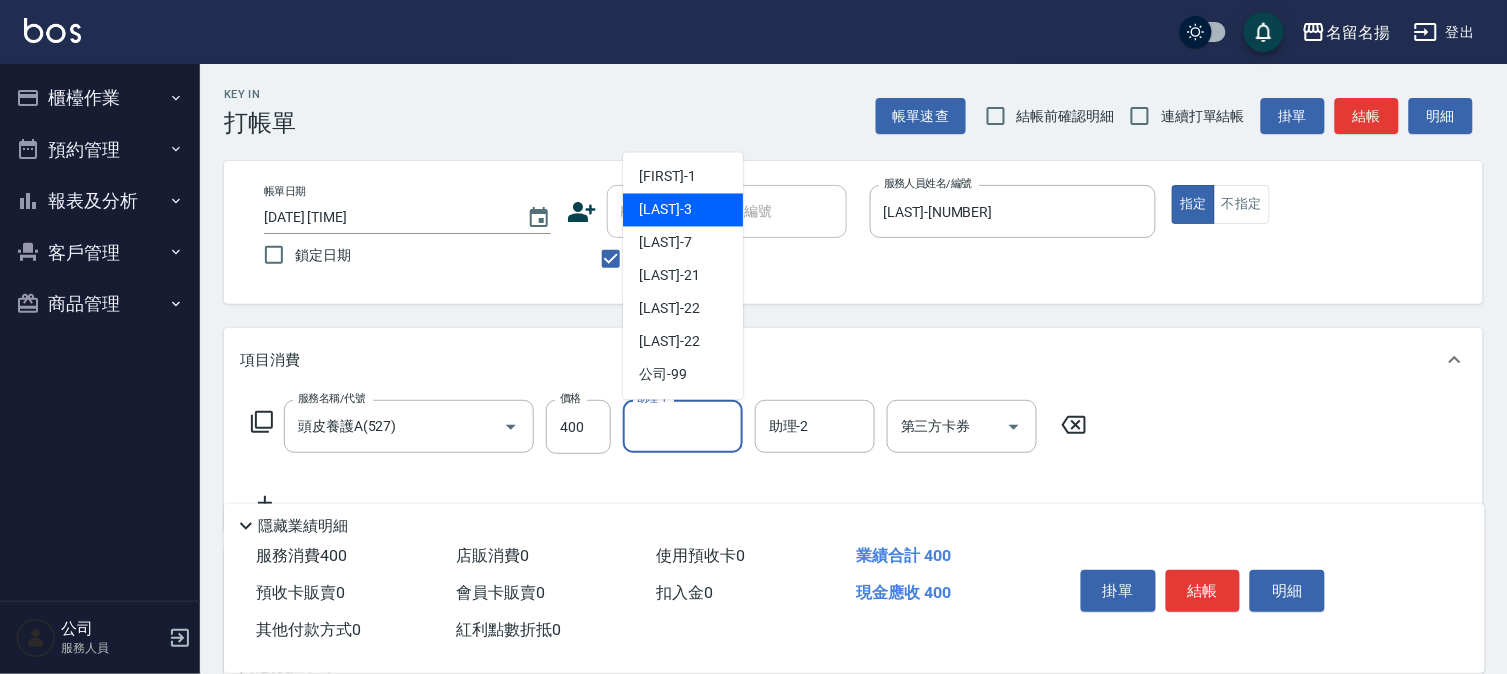 click on "[LAST] -[NUMBER]" at bounding box center [683, 210] 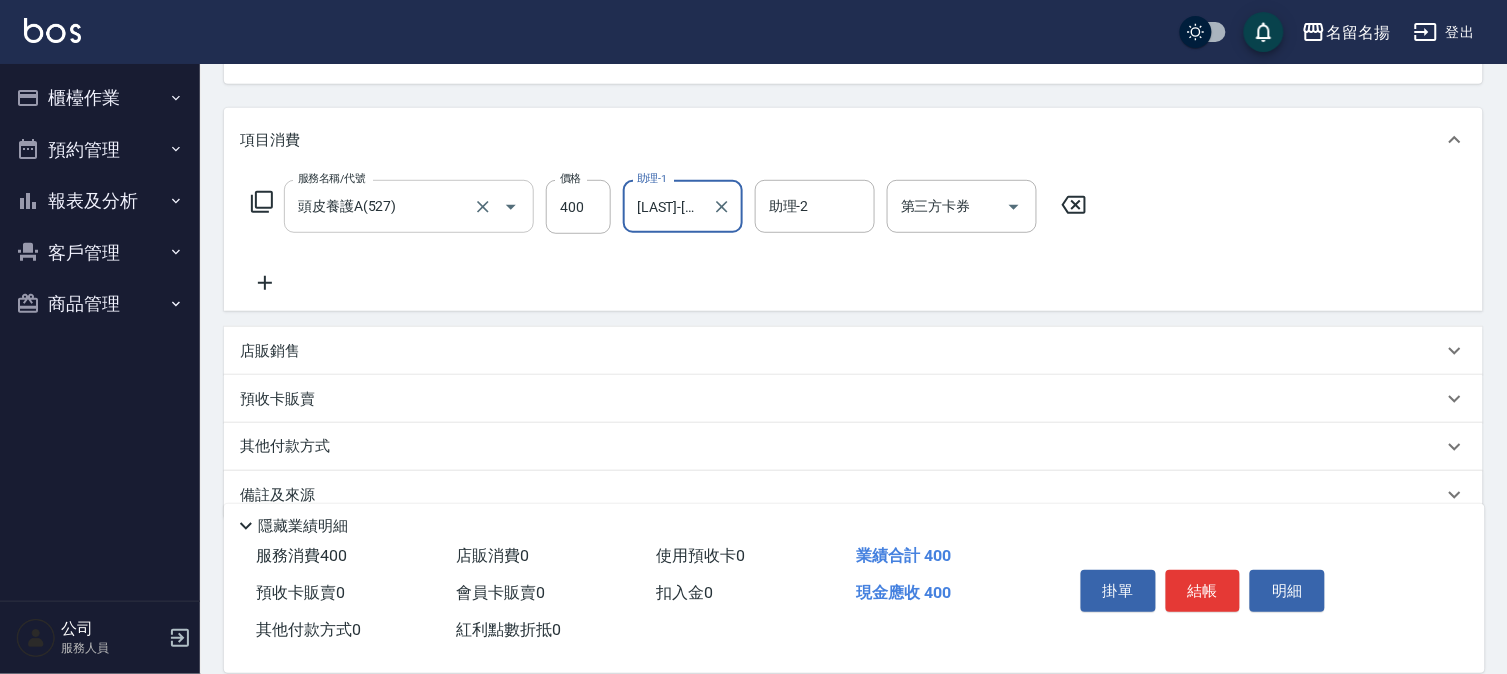 scroll, scrollTop: 222, scrollLeft: 0, axis: vertical 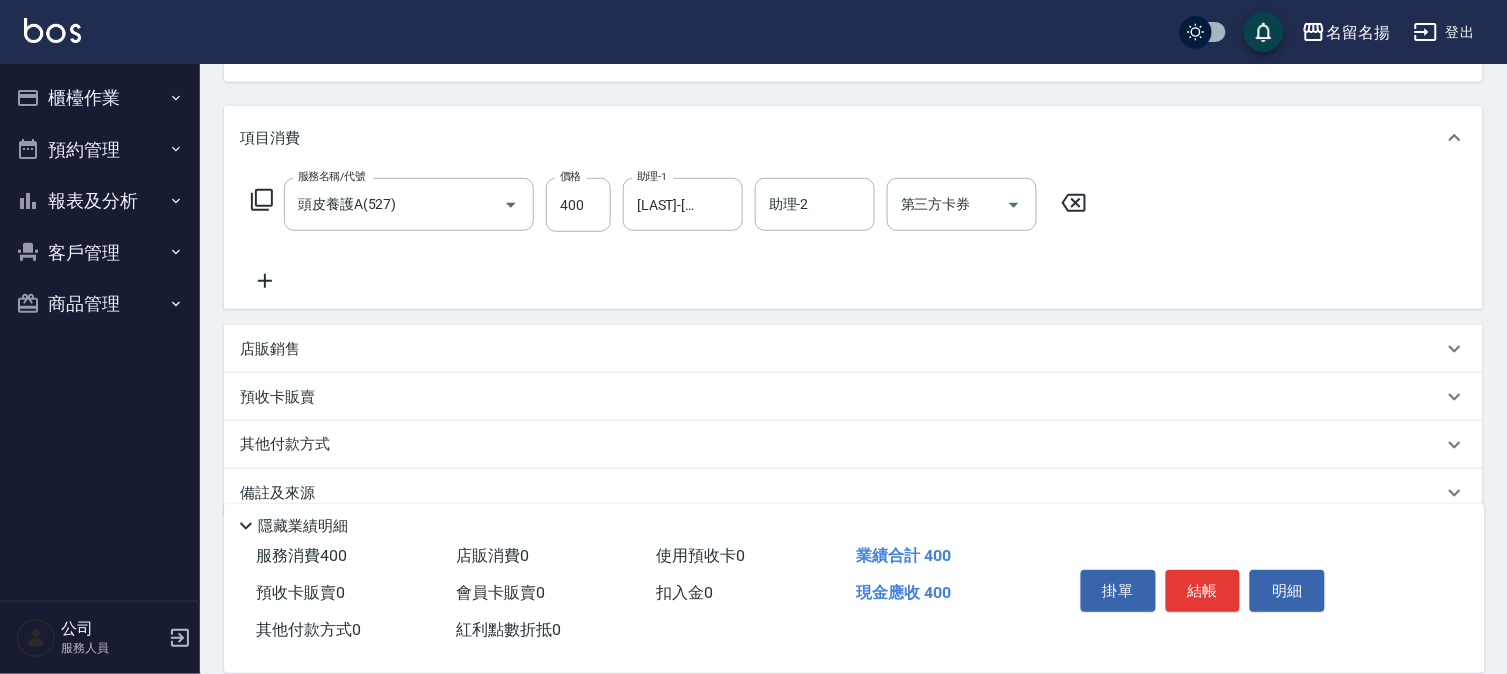 click 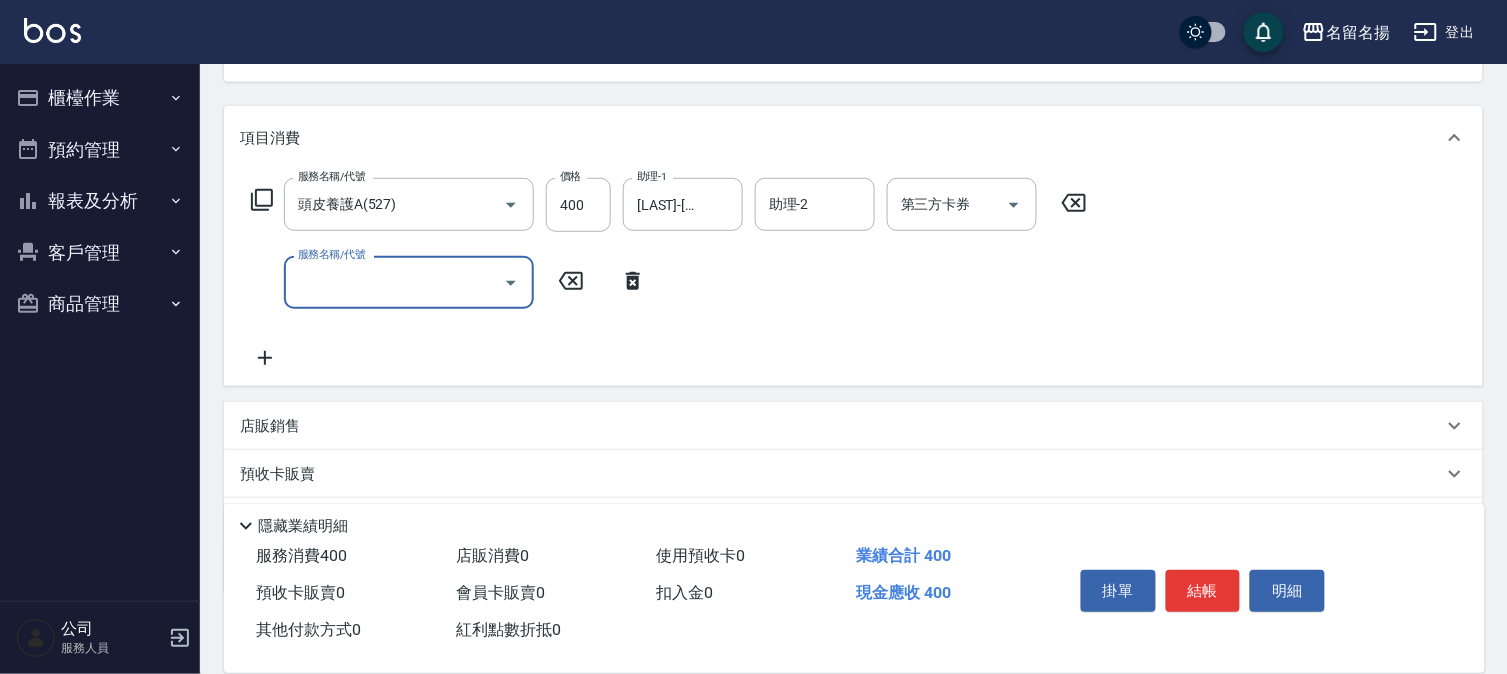 click on "服務名稱/代號" at bounding box center [394, 282] 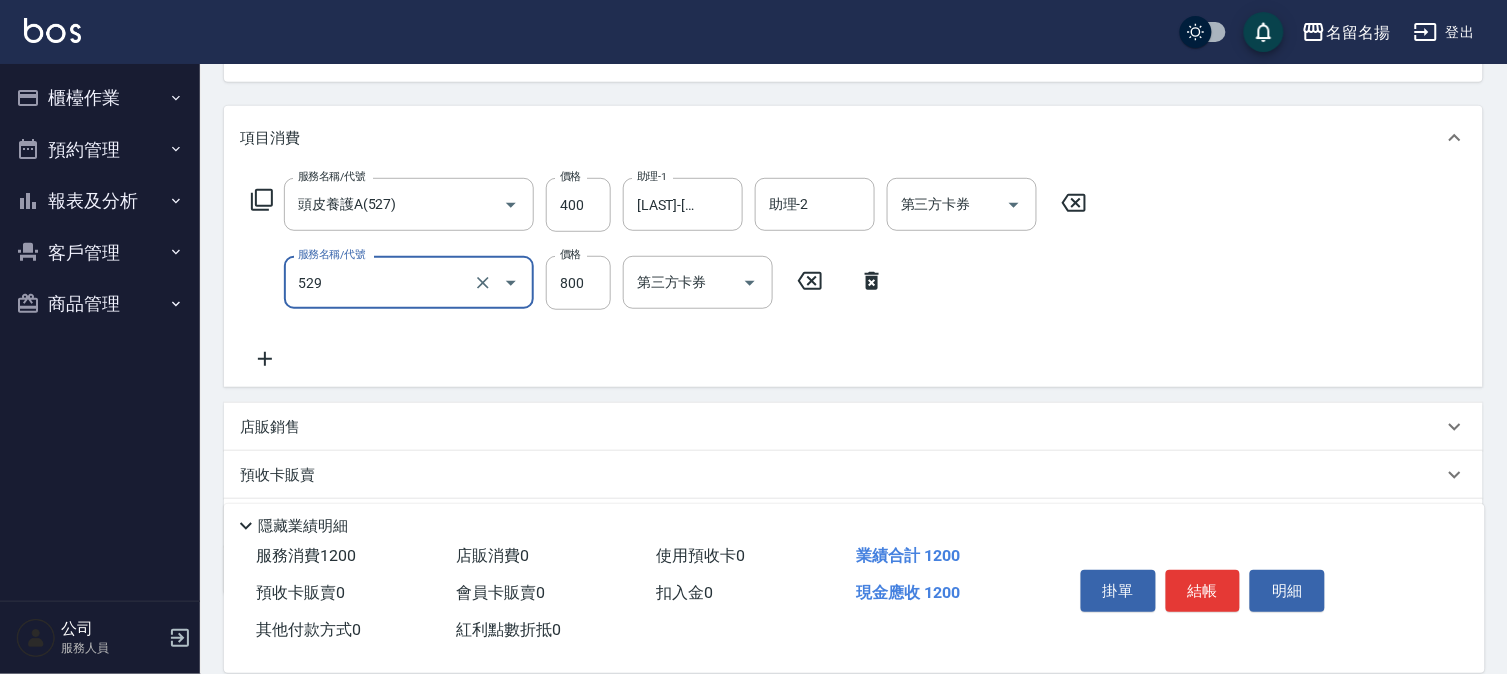 type on "頭皮養護C(529)" 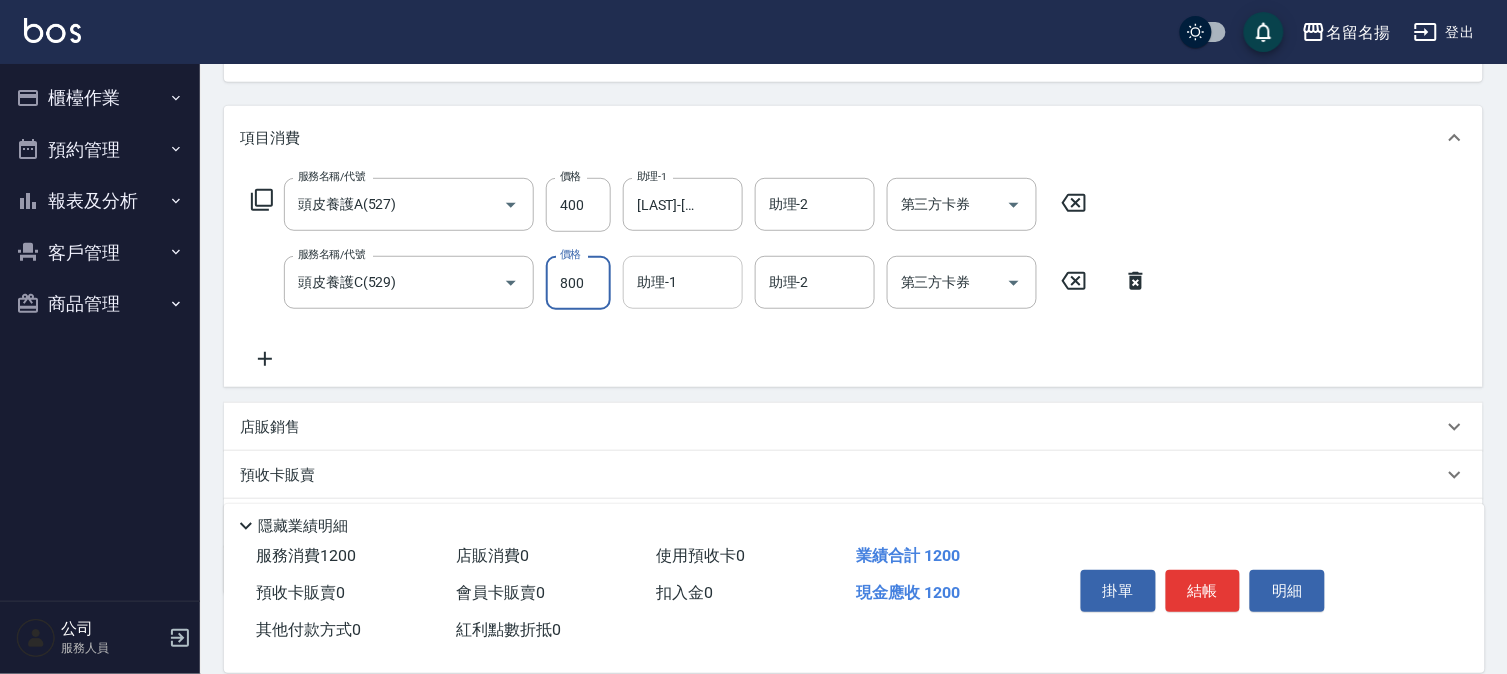drag, startPoint x: 687, startPoint y: 271, endPoint x: 713, endPoint y: 307, distance: 44.407207 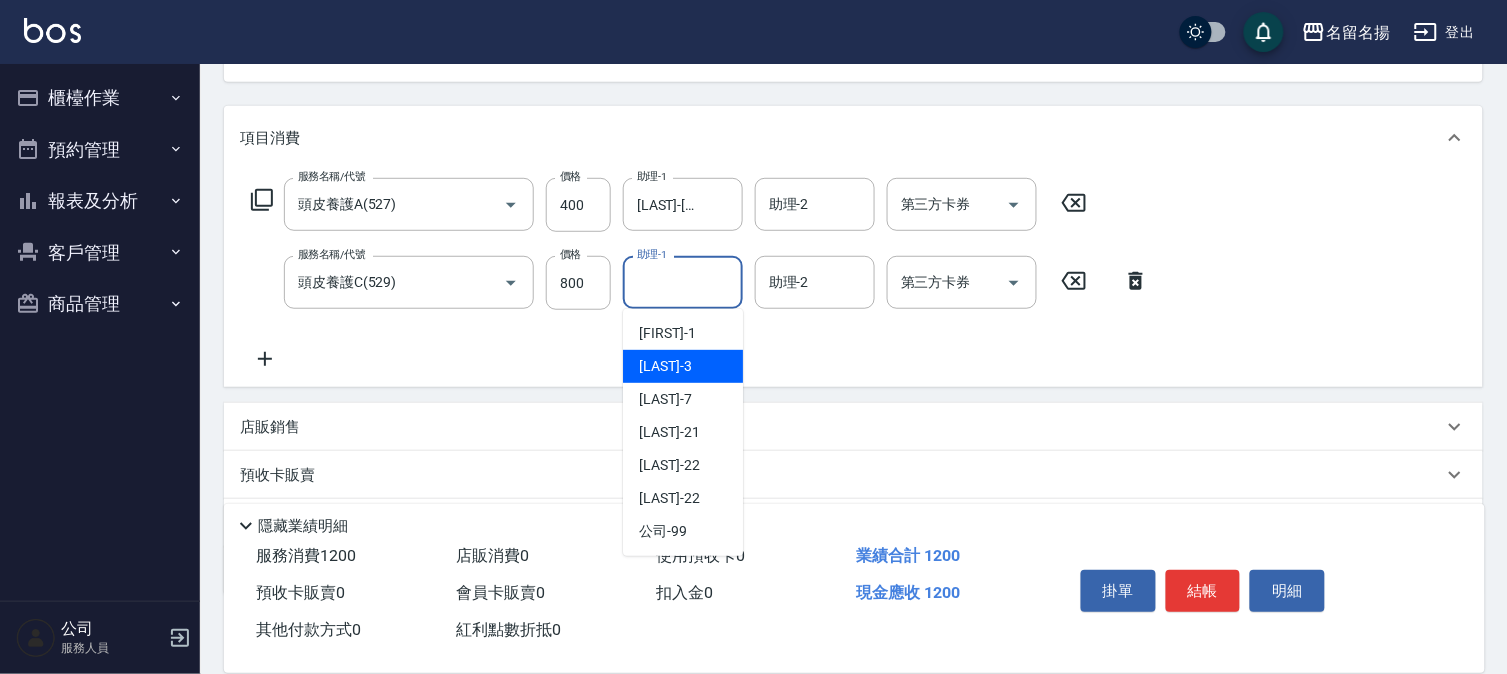 click on "[LAST] -[NUMBER]" at bounding box center (683, 366) 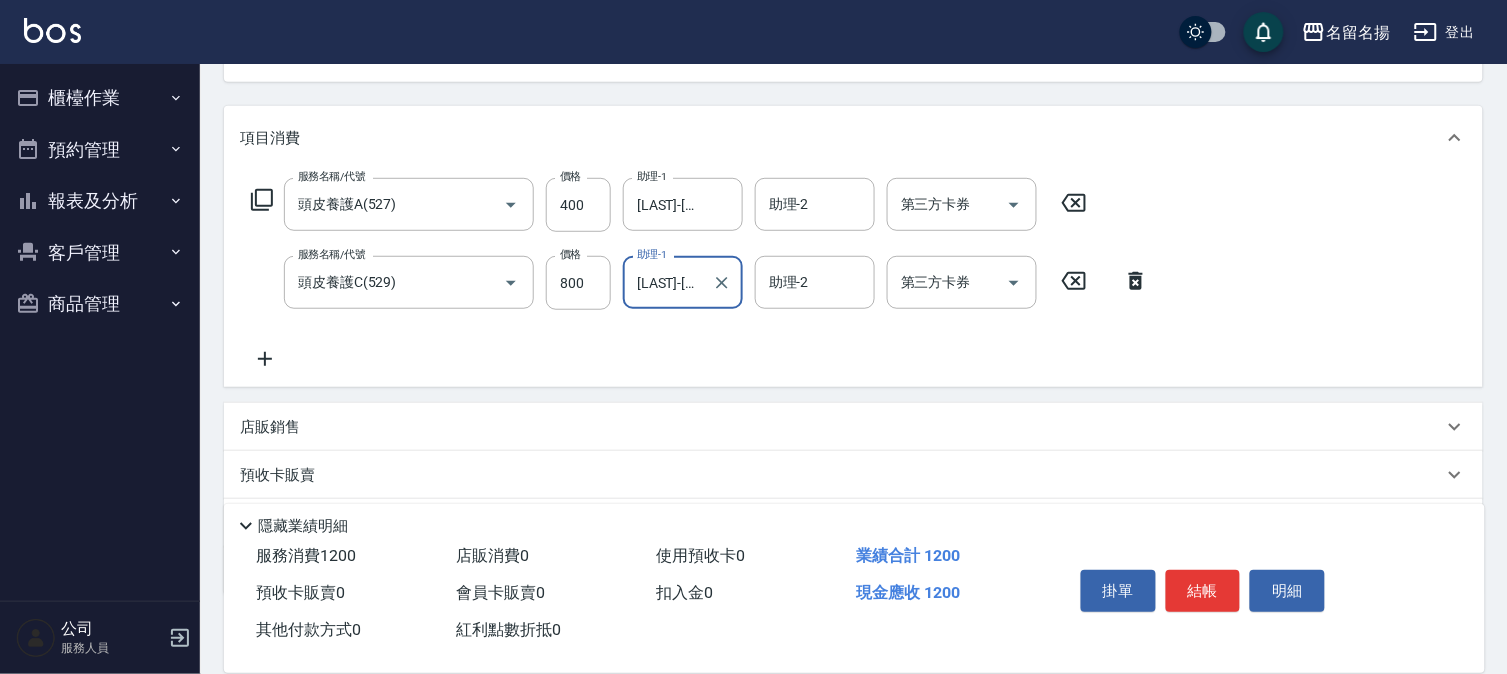 click 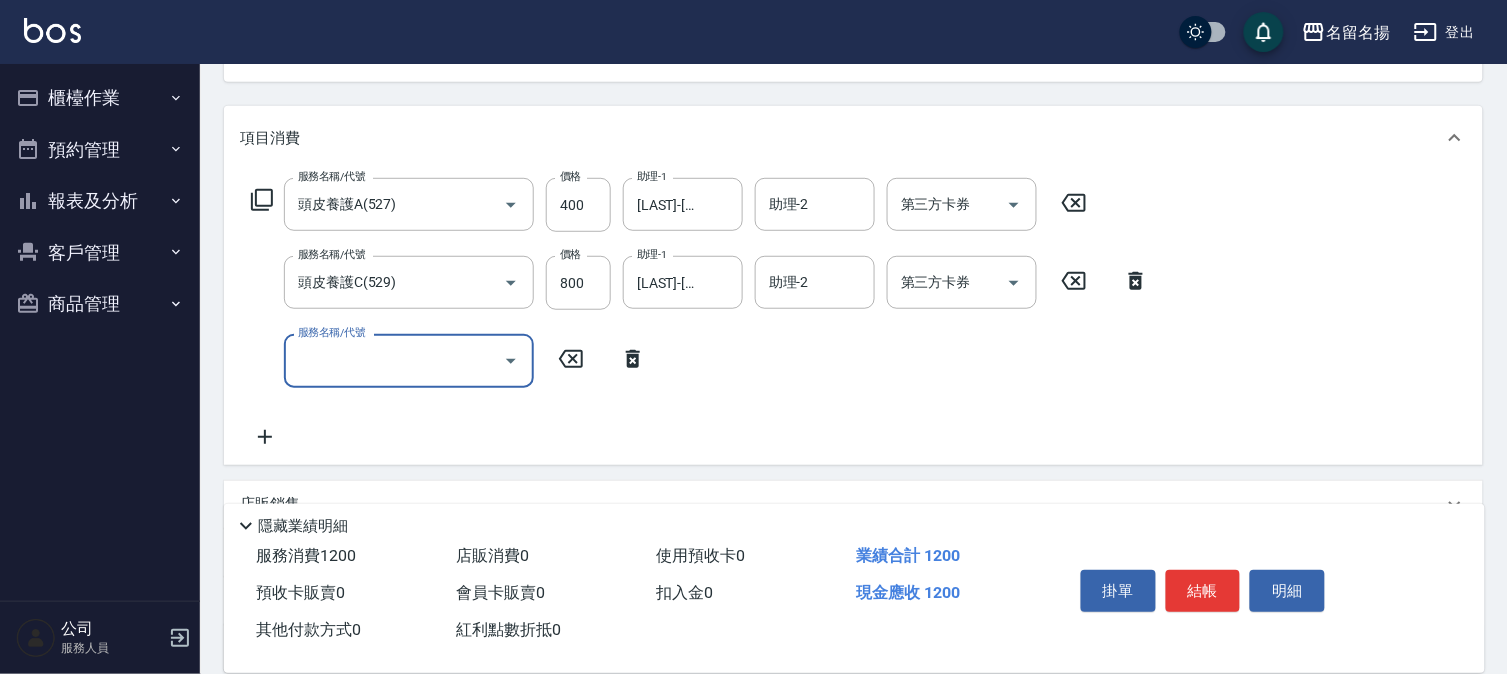 drag, startPoint x: 264, startPoint y: 352, endPoint x: 325, endPoint y: 348, distance: 61.13101 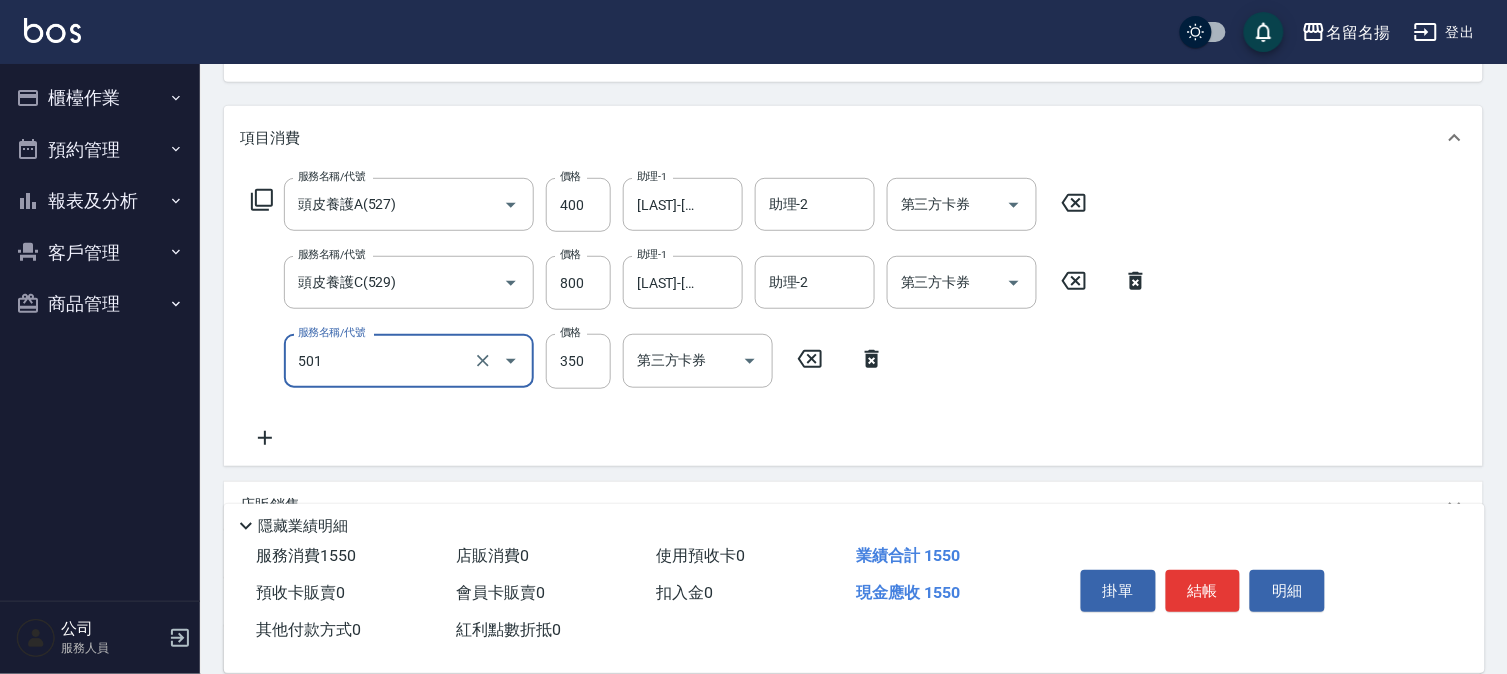 type on "P.S洗髮(501)" 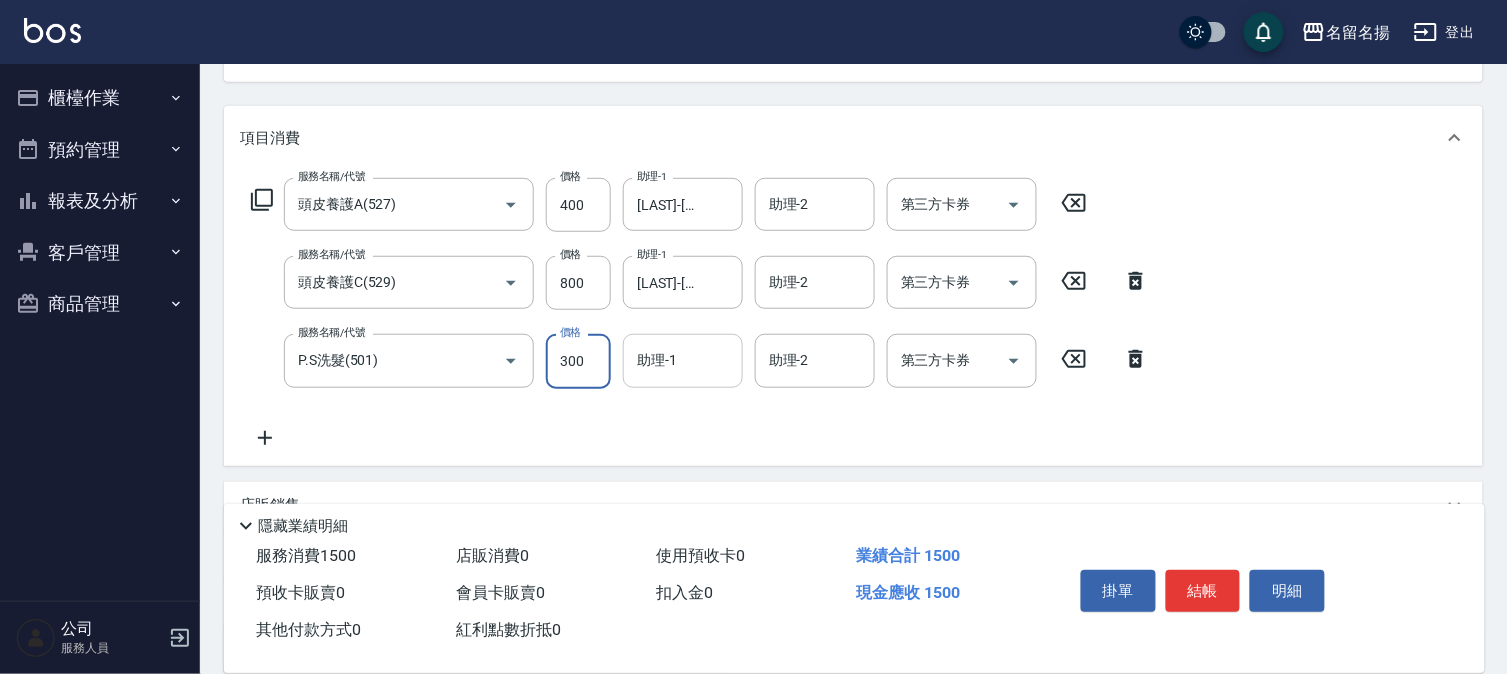 type on "300" 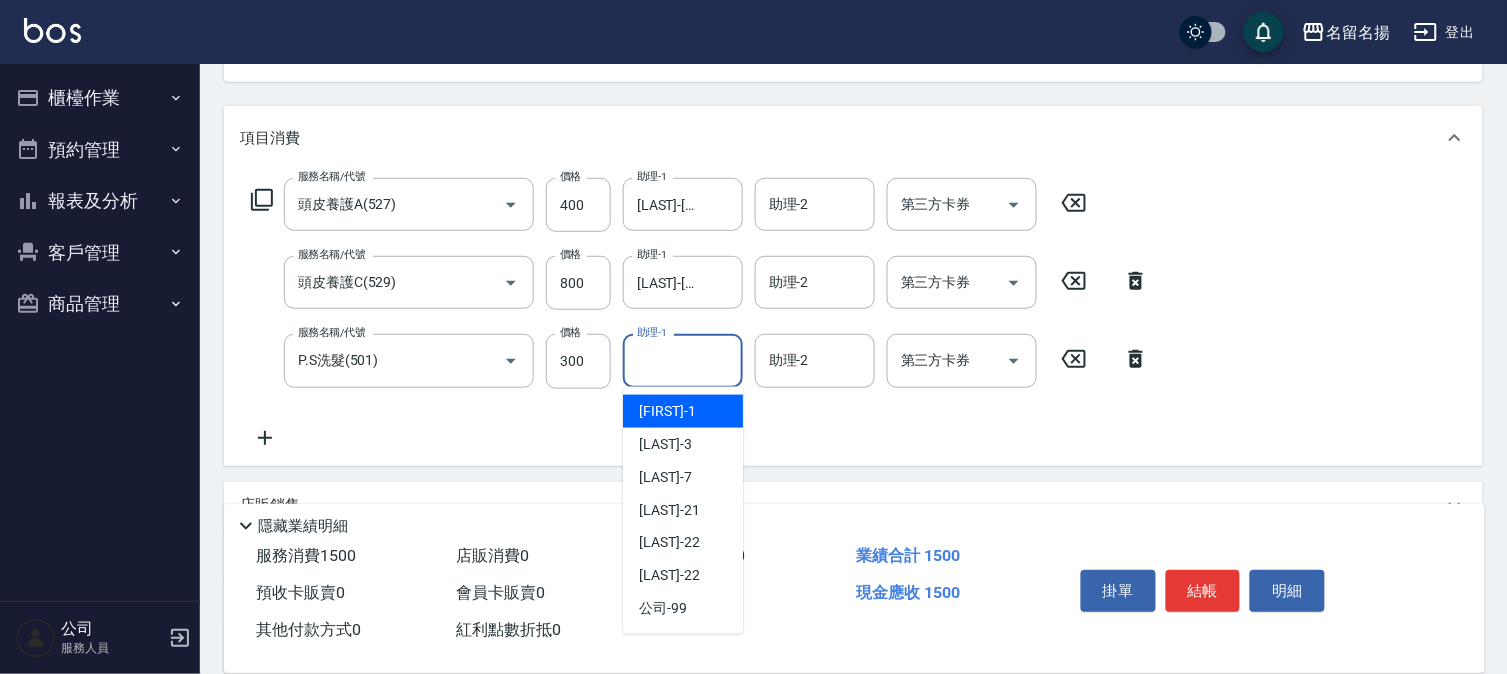 click on "助理-1" at bounding box center [683, 360] 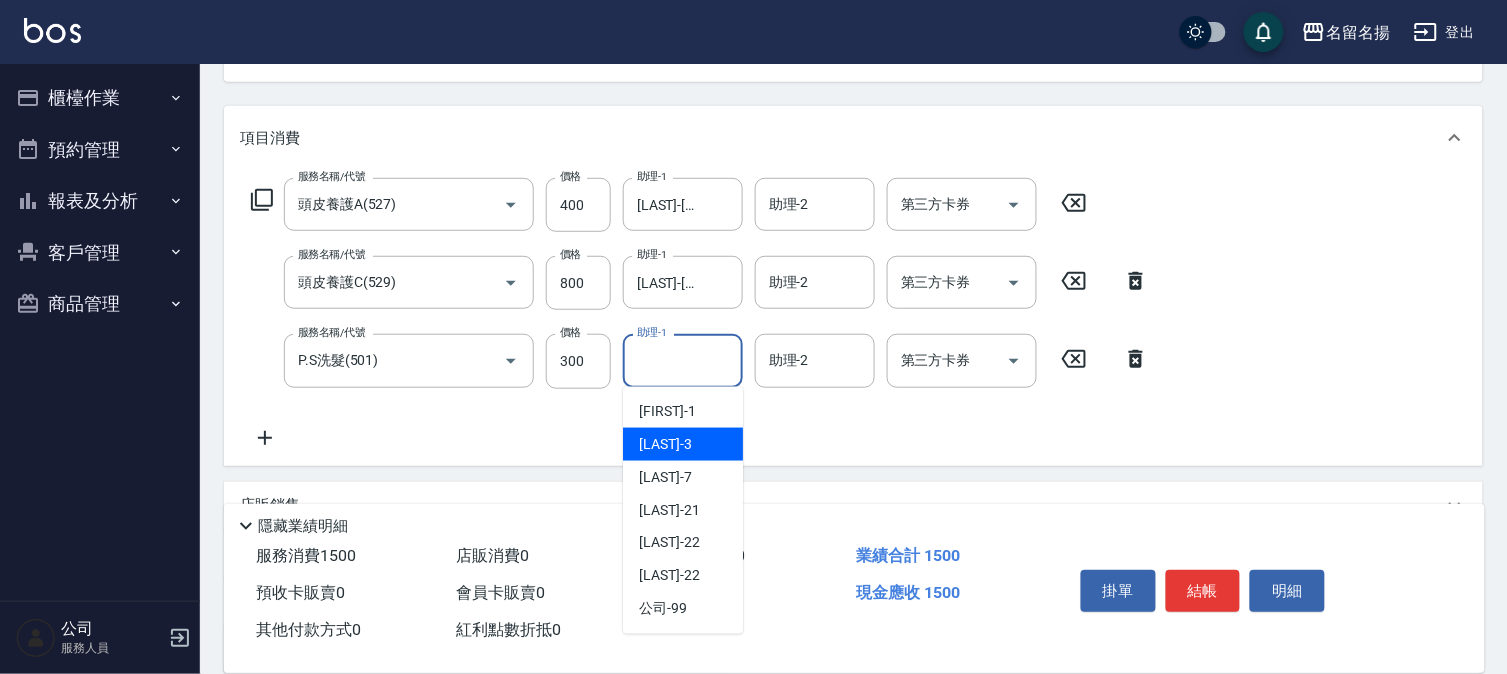 drag, startPoint x: 685, startPoint y: 442, endPoint x: 678, endPoint y: 431, distance: 13.038404 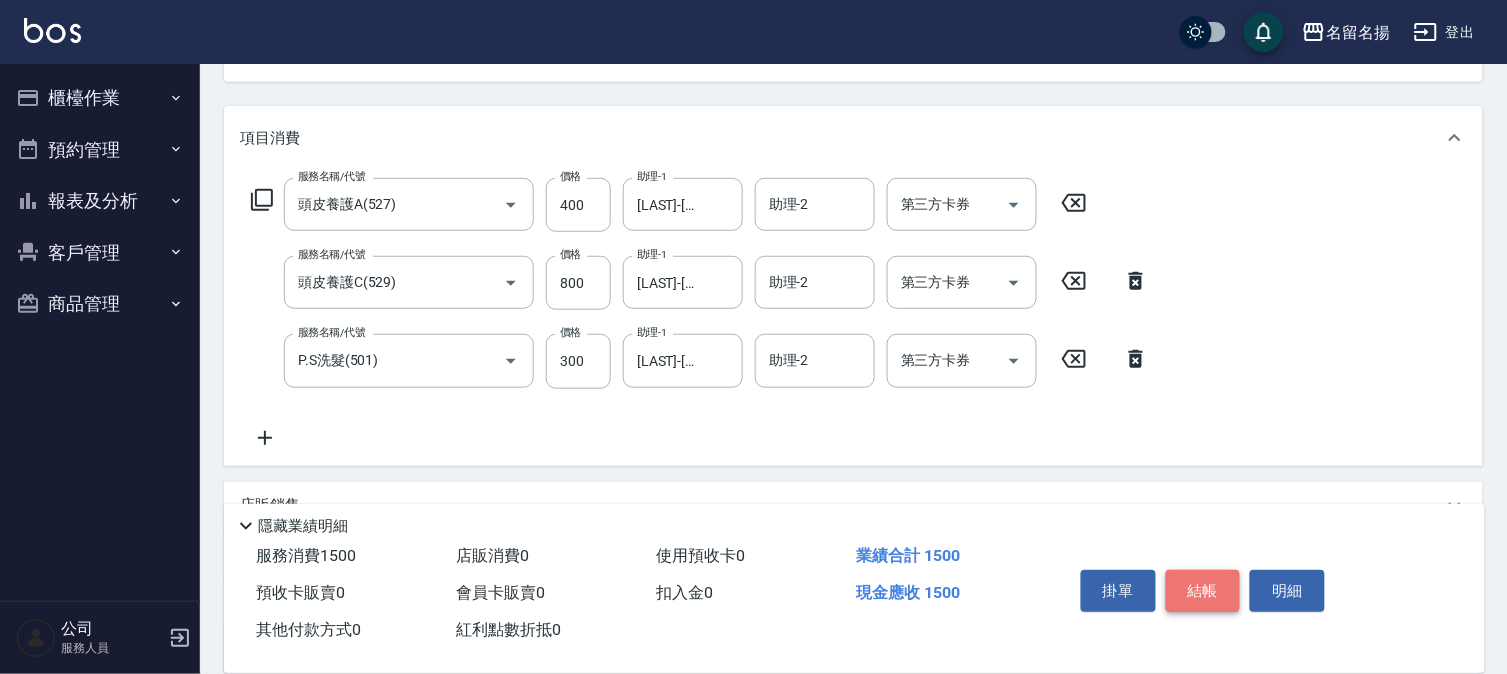 drag, startPoint x: 1212, startPoint y: 588, endPoint x: 1202, endPoint y: 571, distance: 19.723083 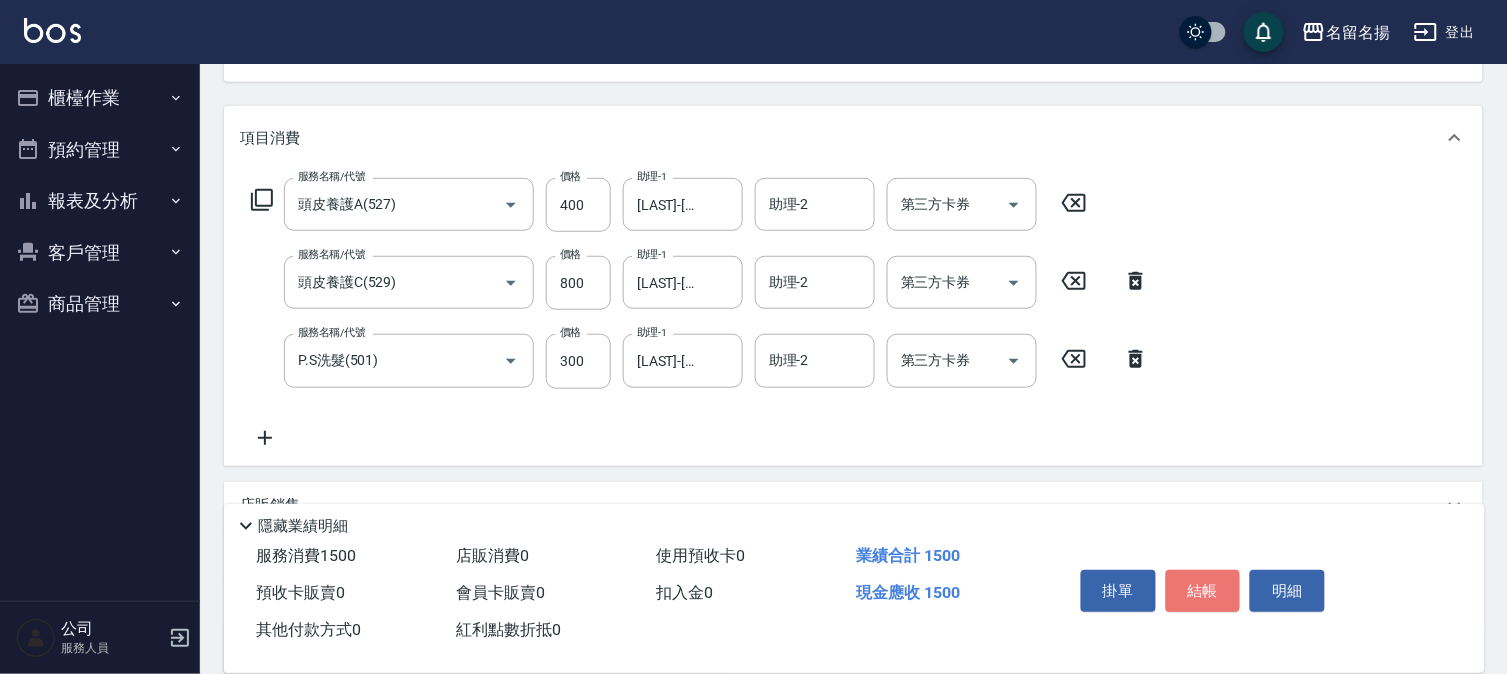 click on "結帳" at bounding box center (1203, 591) 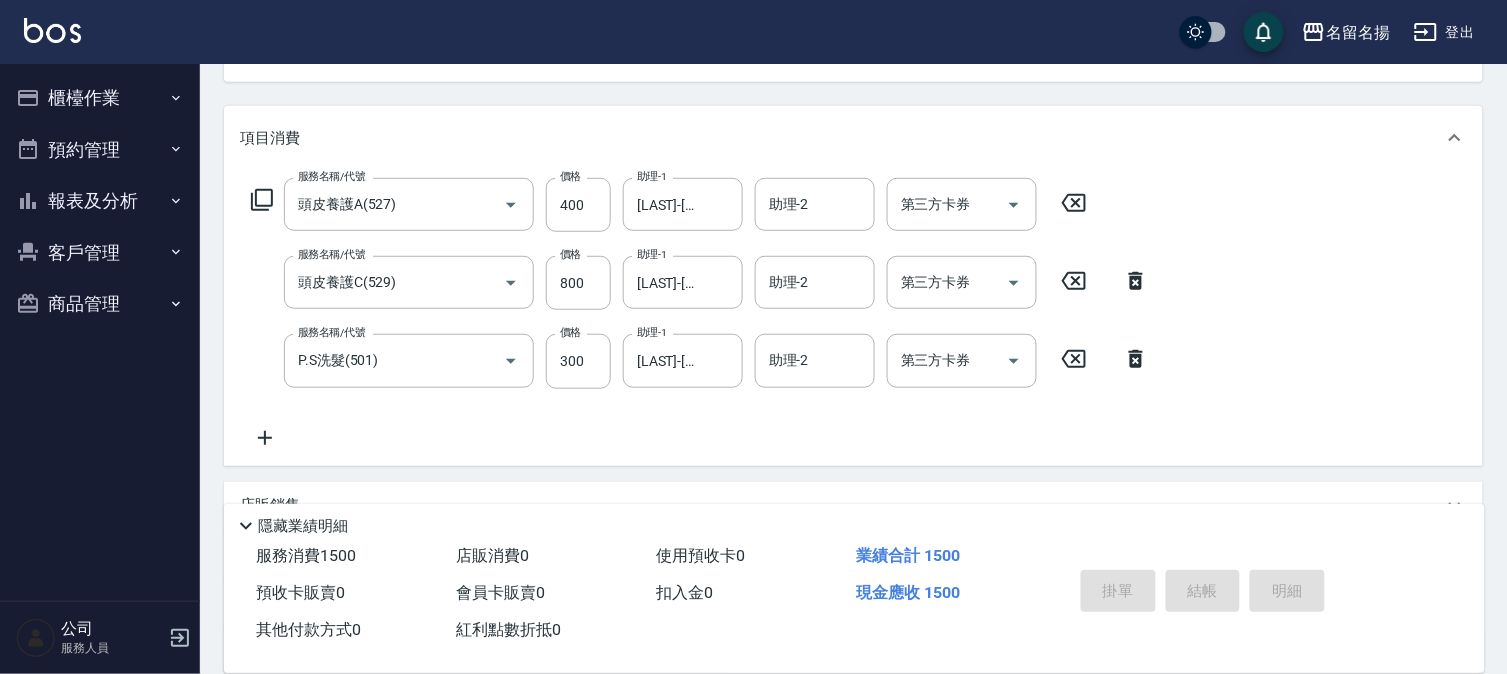 scroll, scrollTop: 0, scrollLeft: 0, axis: both 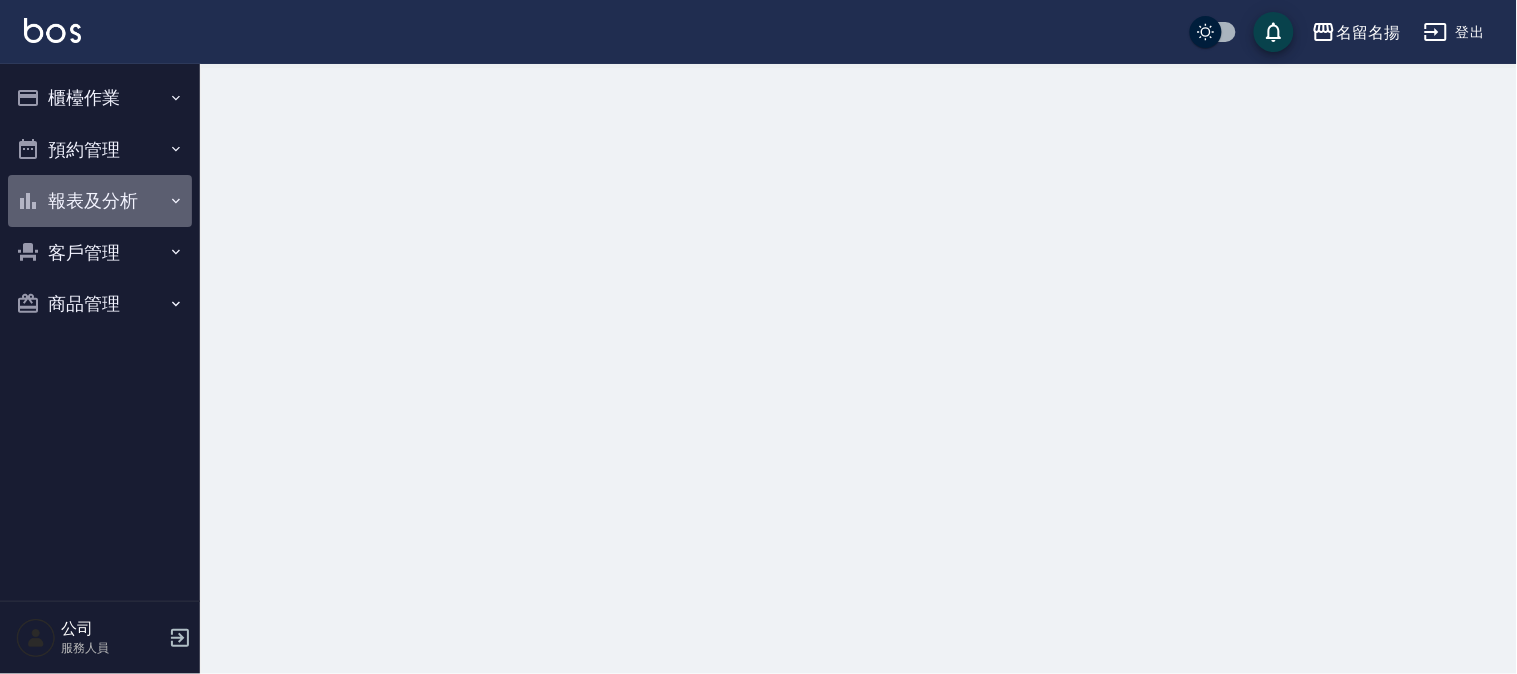click on "報表及分析" at bounding box center [100, 201] 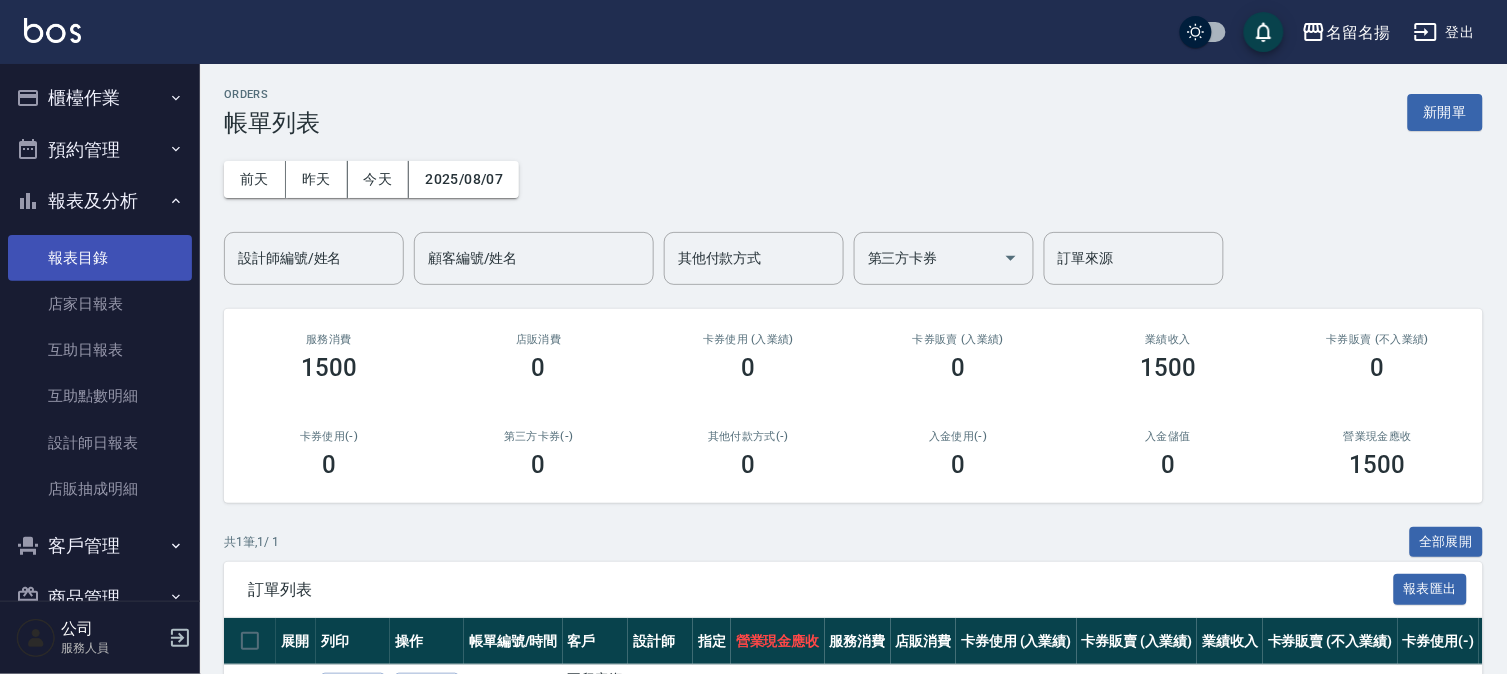 click on "報表目錄" at bounding box center [100, 258] 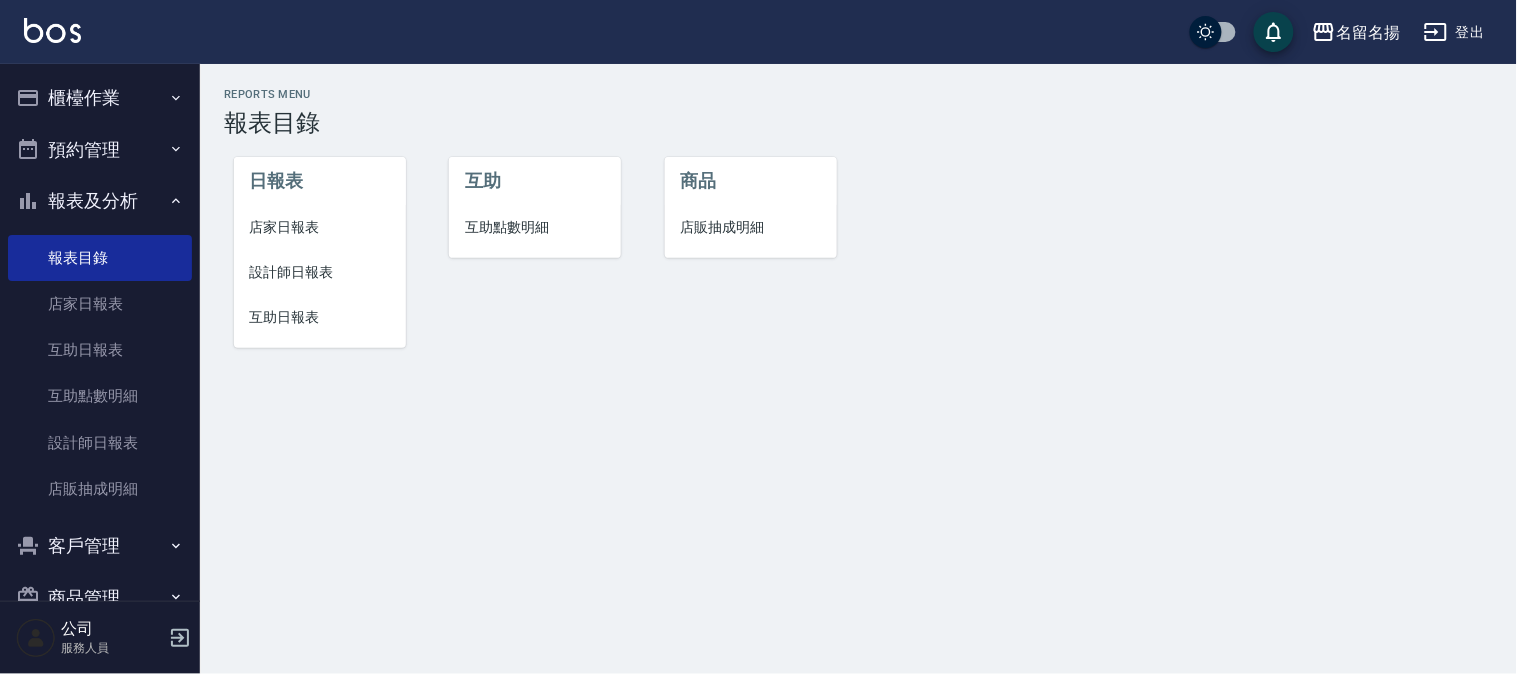 click on "設計師日報表" at bounding box center [320, 272] 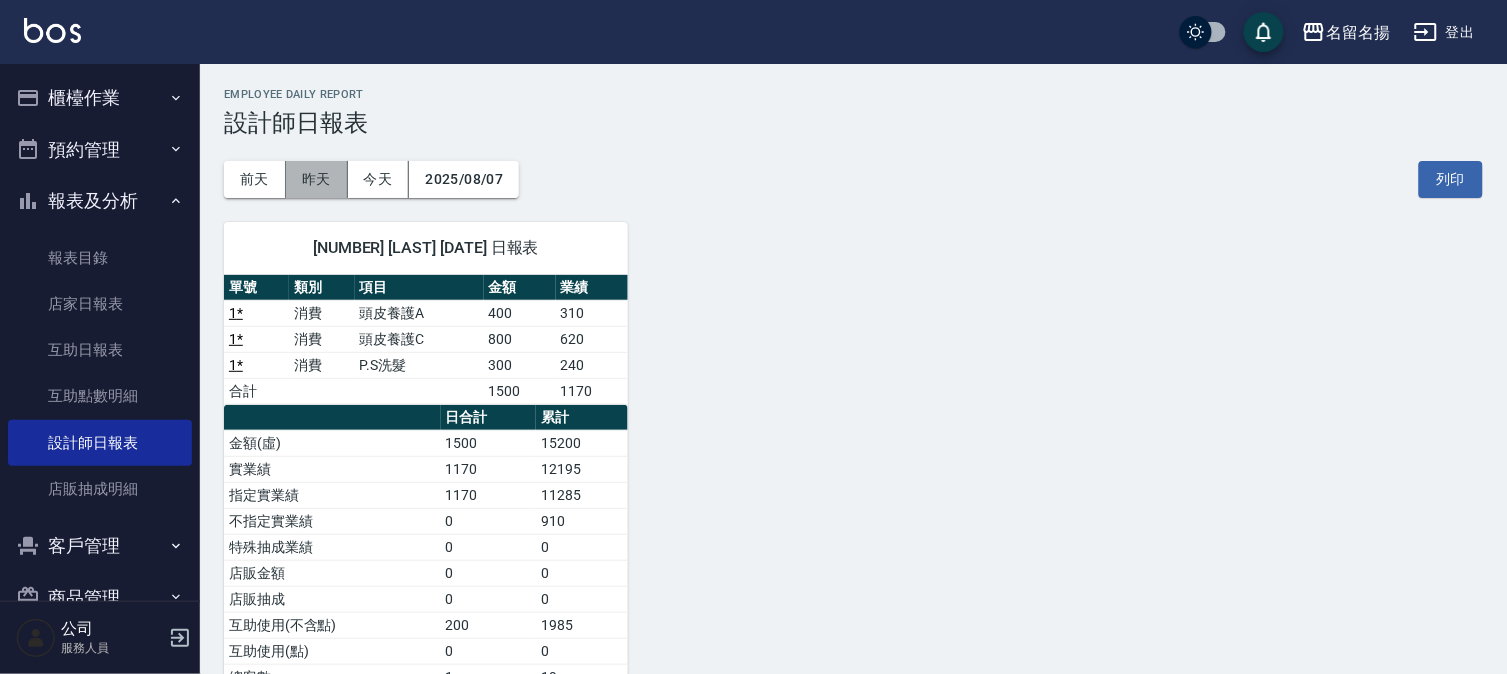 click on "昨天" at bounding box center (317, 179) 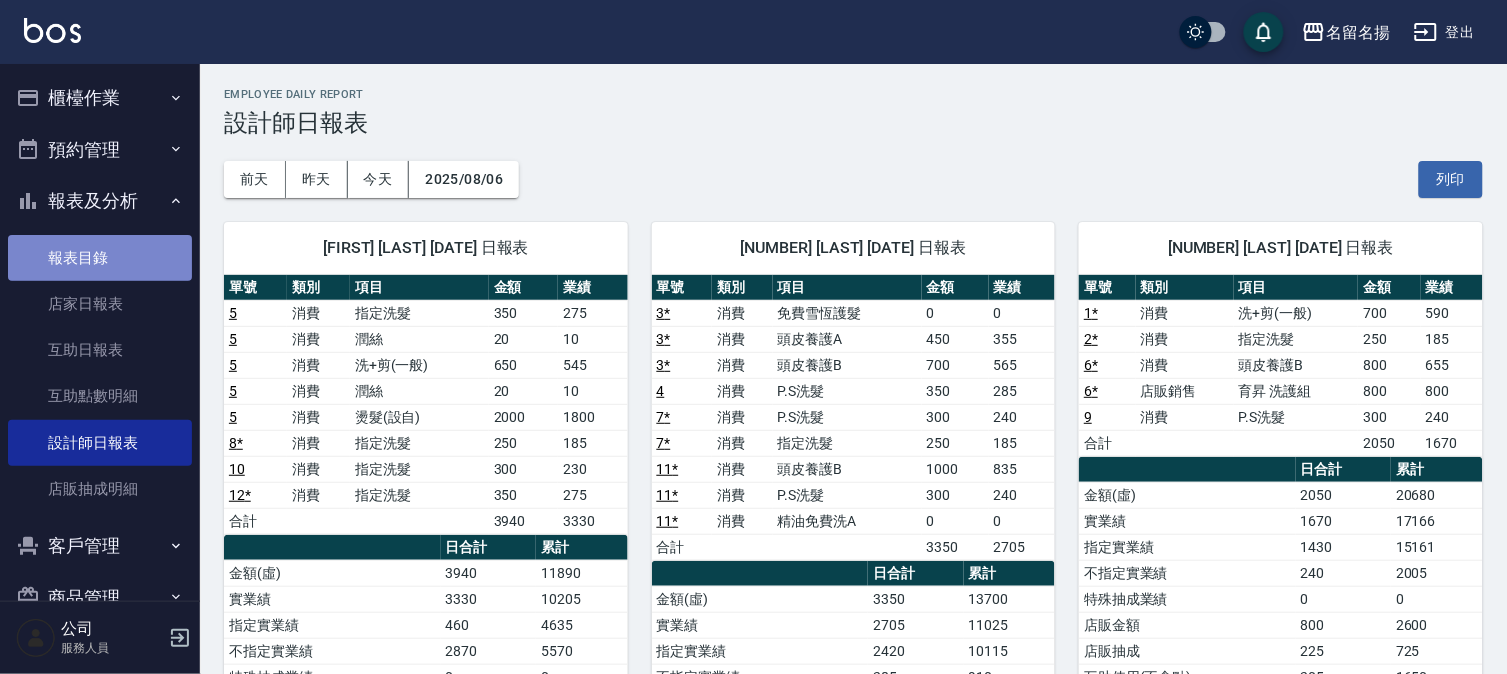 click on "報表目錄" at bounding box center (100, 258) 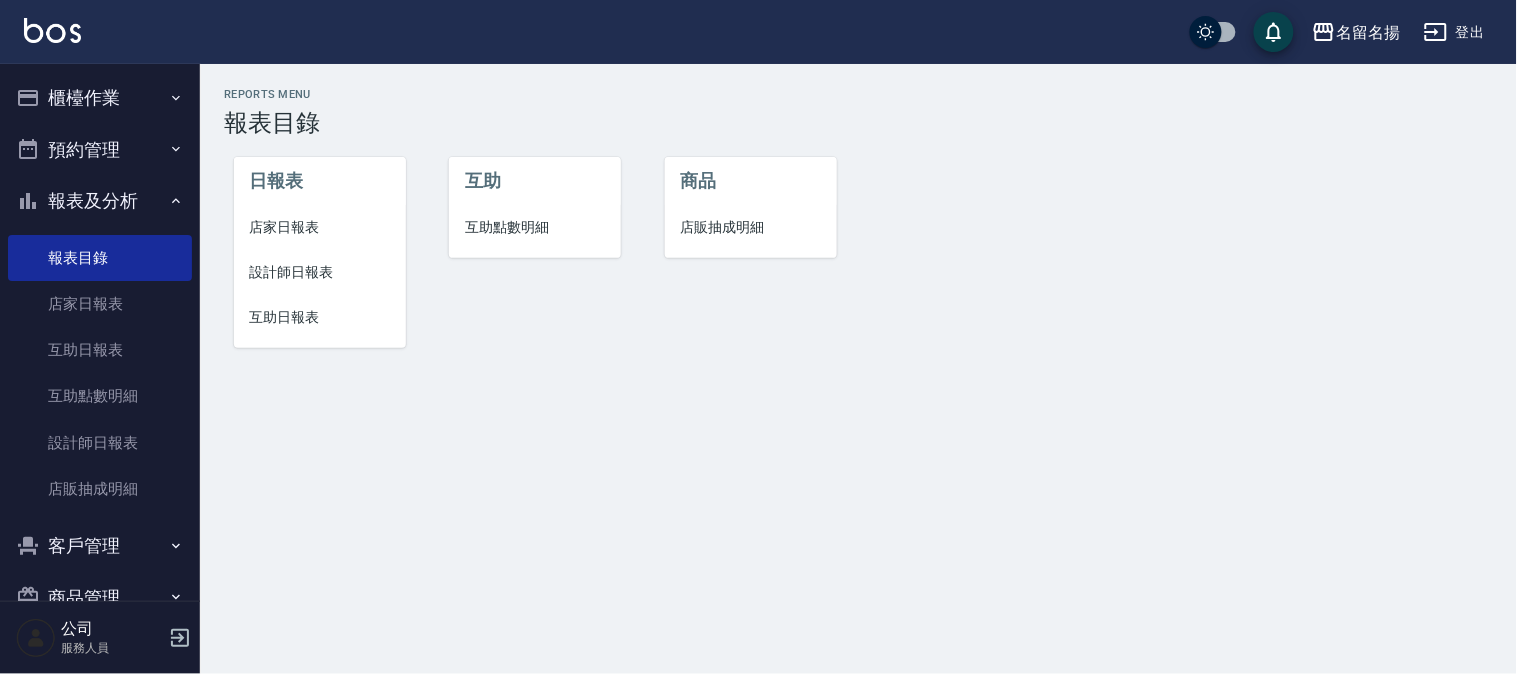 click on "互助日報表" at bounding box center [320, 317] 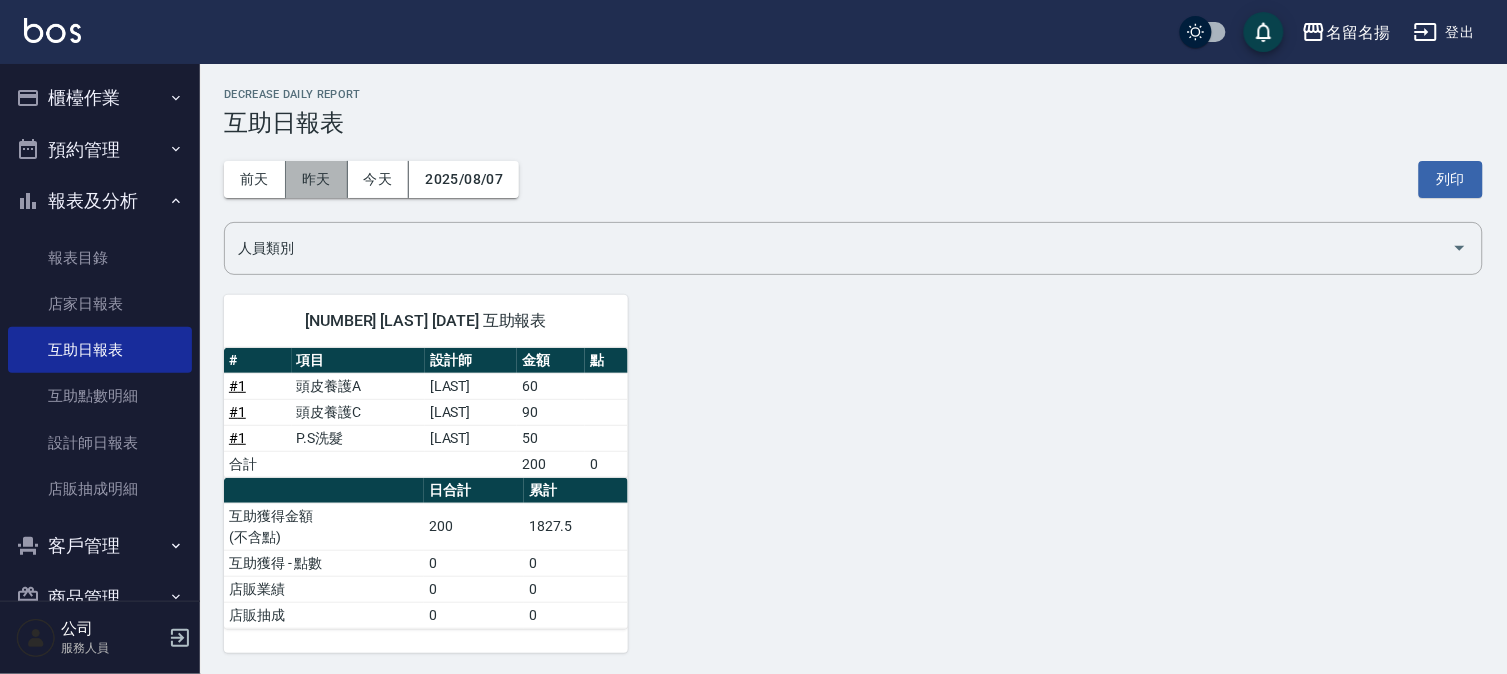 click on "昨天" at bounding box center [317, 179] 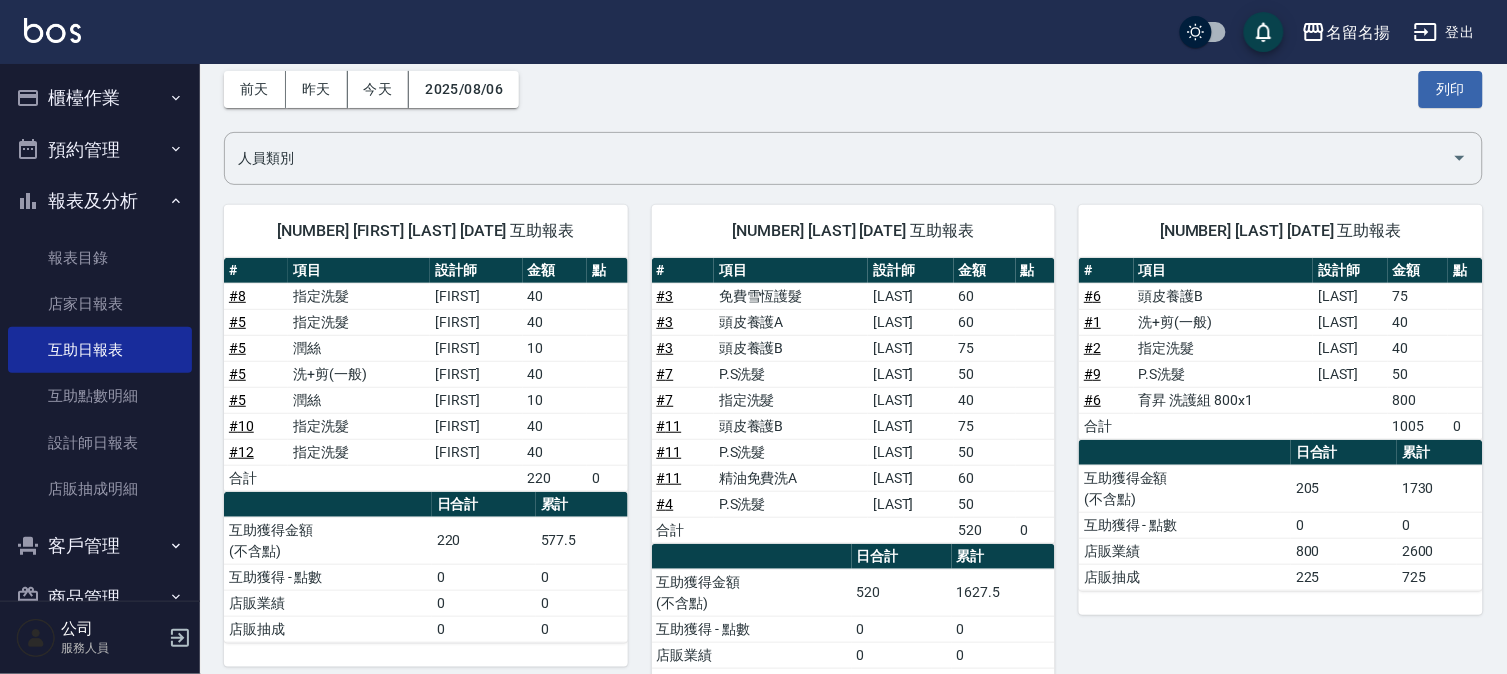 scroll, scrollTop: 0, scrollLeft: 0, axis: both 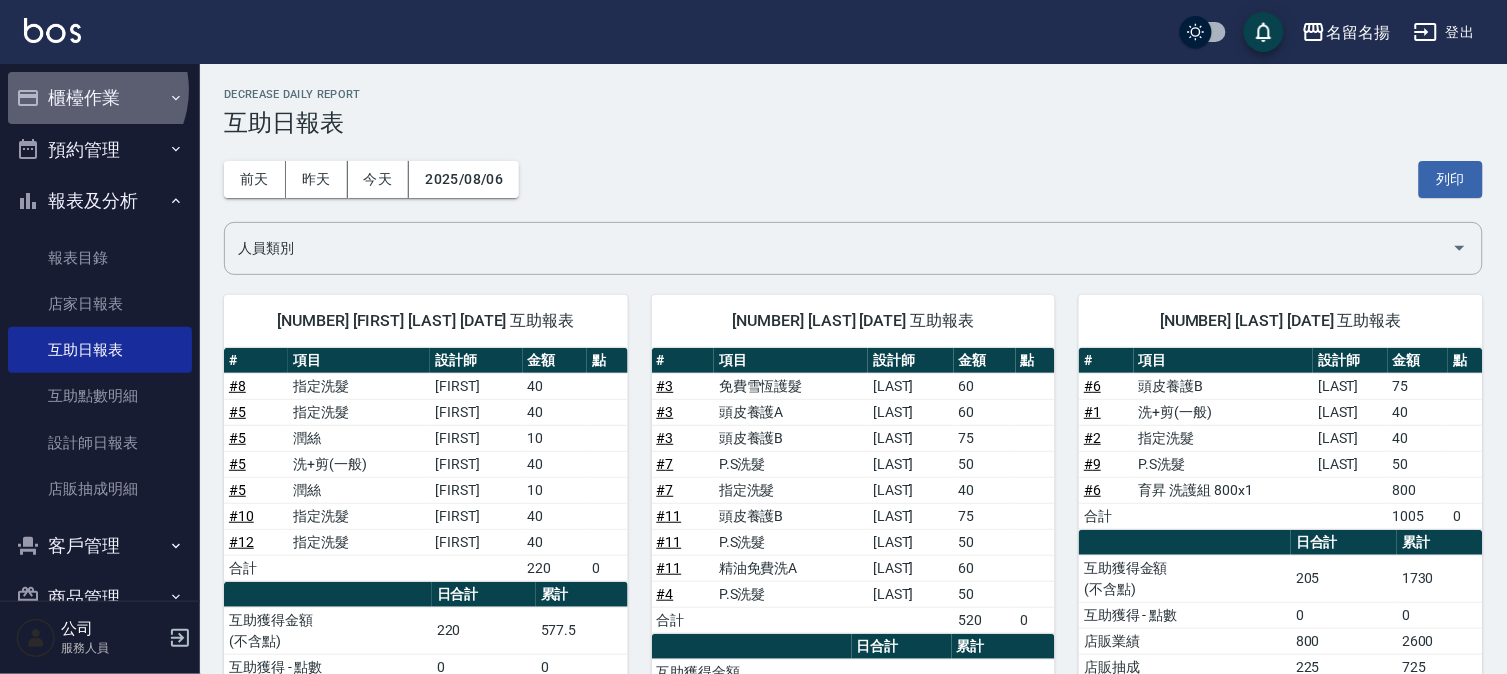 click on "櫃檯作業" at bounding box center (100, 98) 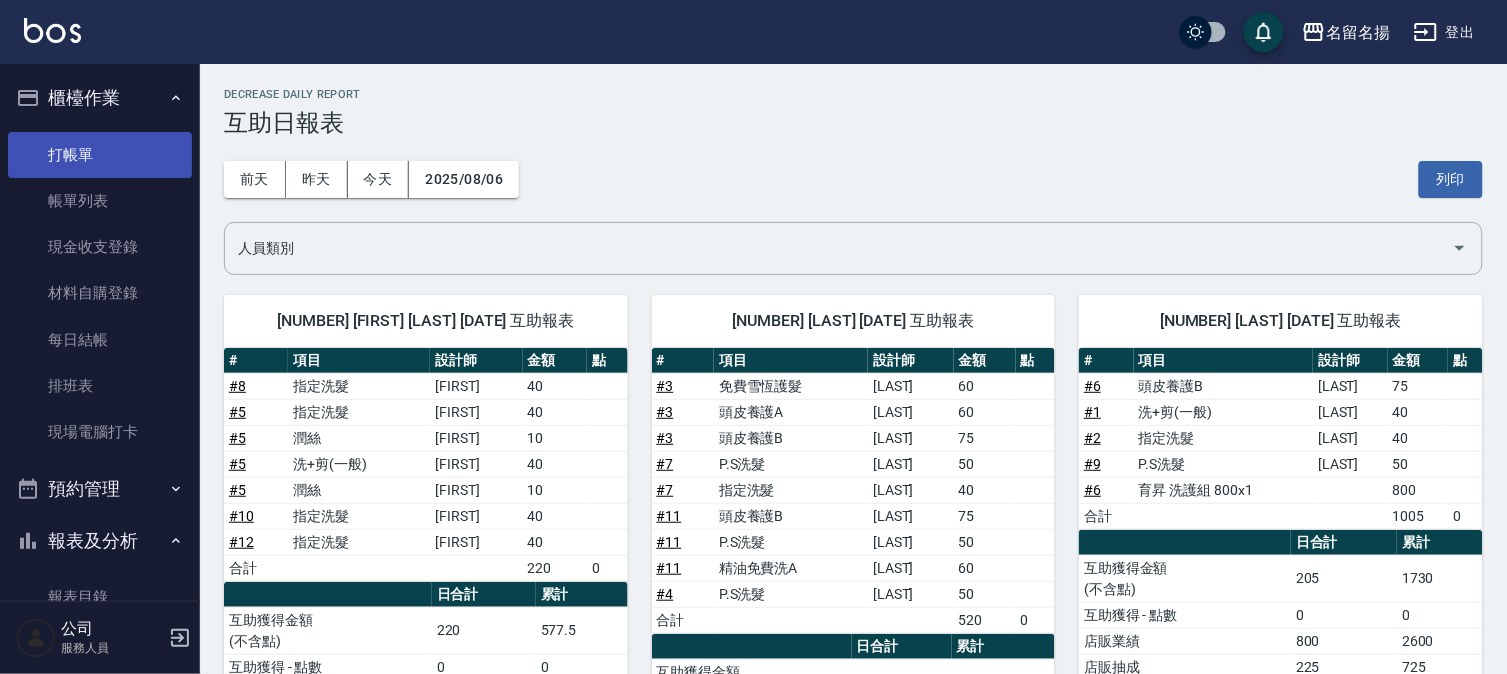 click on "打帳單" at bounding box center [100, 155] 